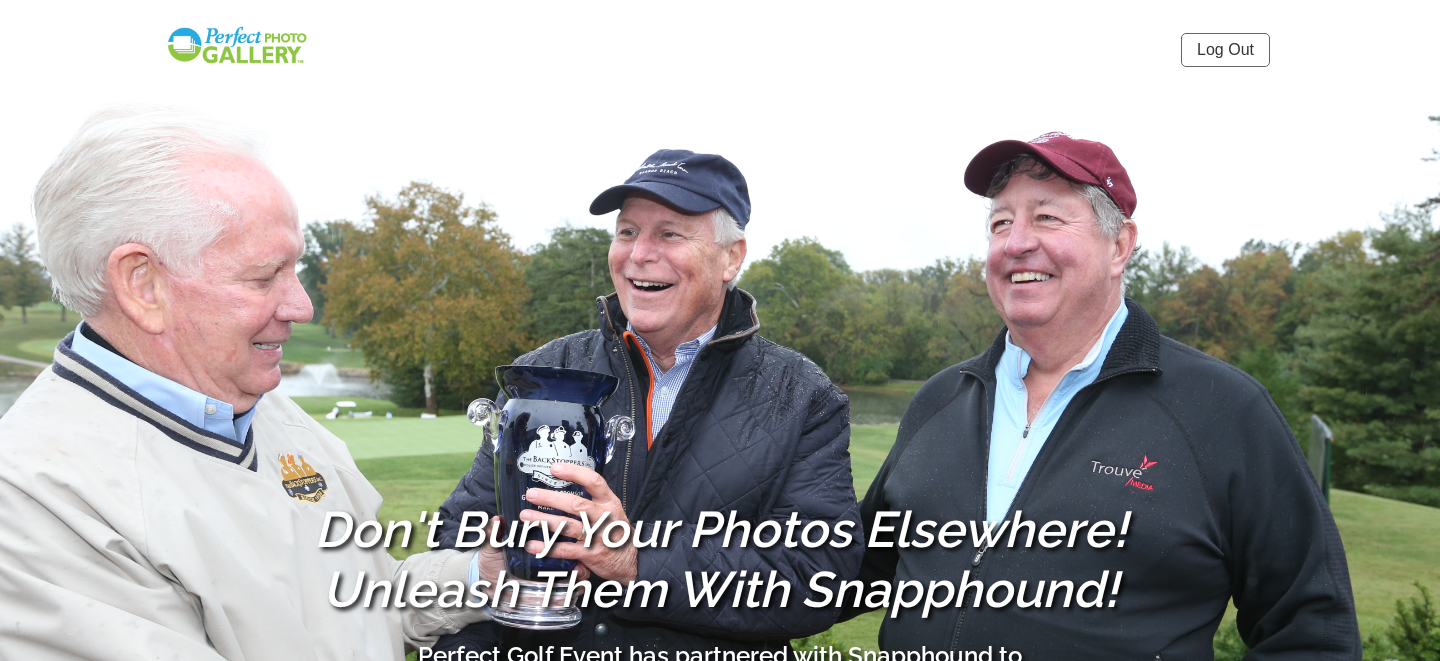 scroll, scrollTop: 0, scrollLeft: 0, axis: both 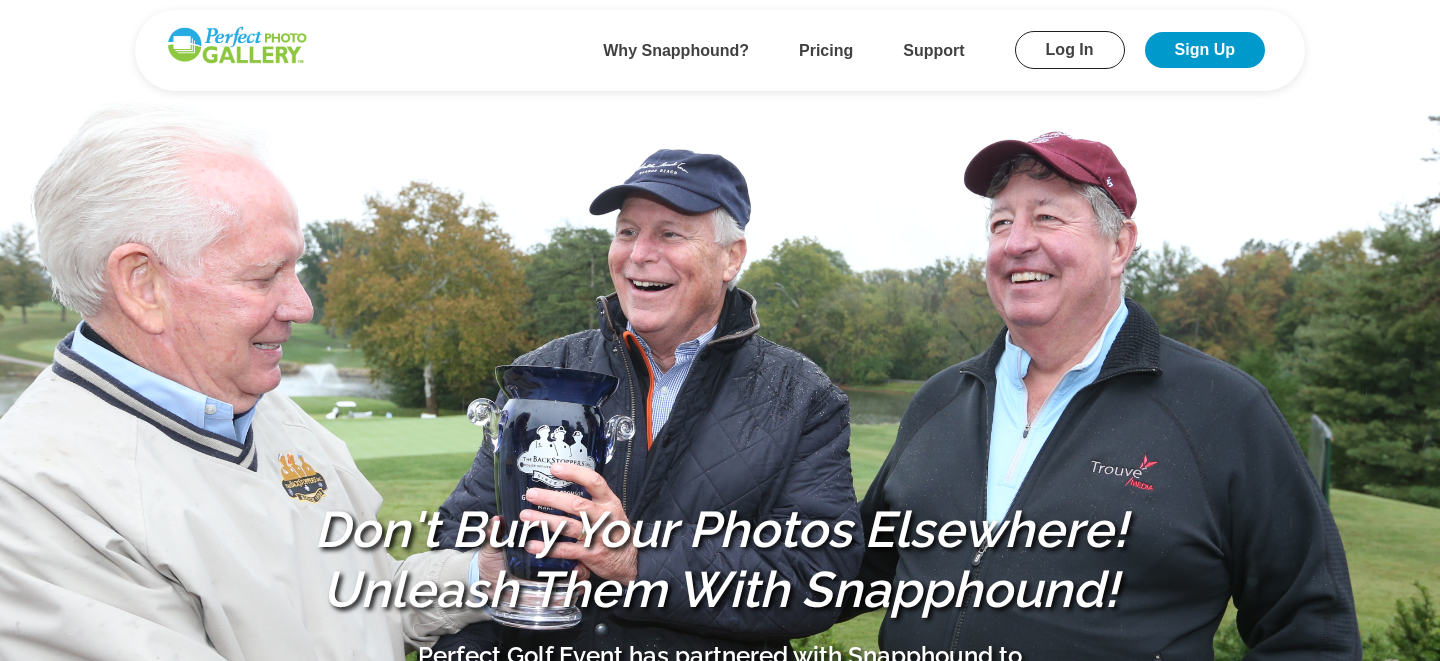click on "Log In" at bounding box center [1070, 50] 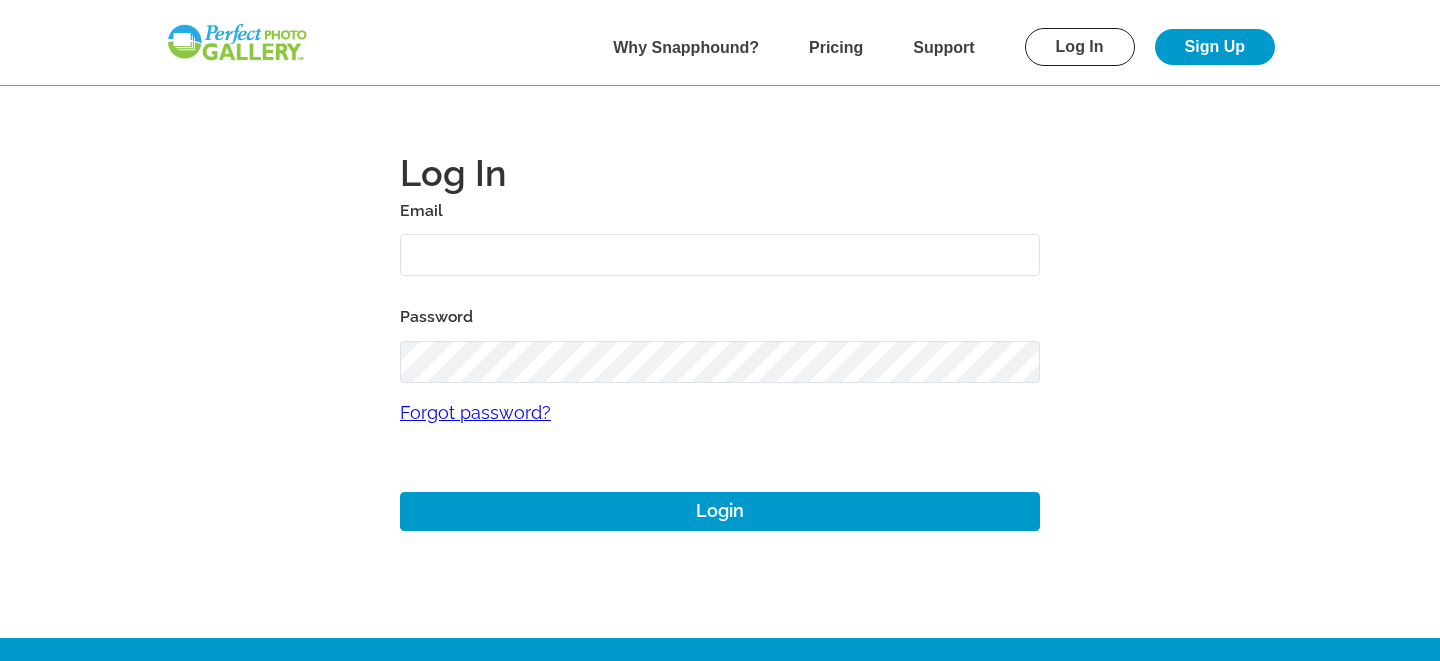 type on "[EMAIL]" 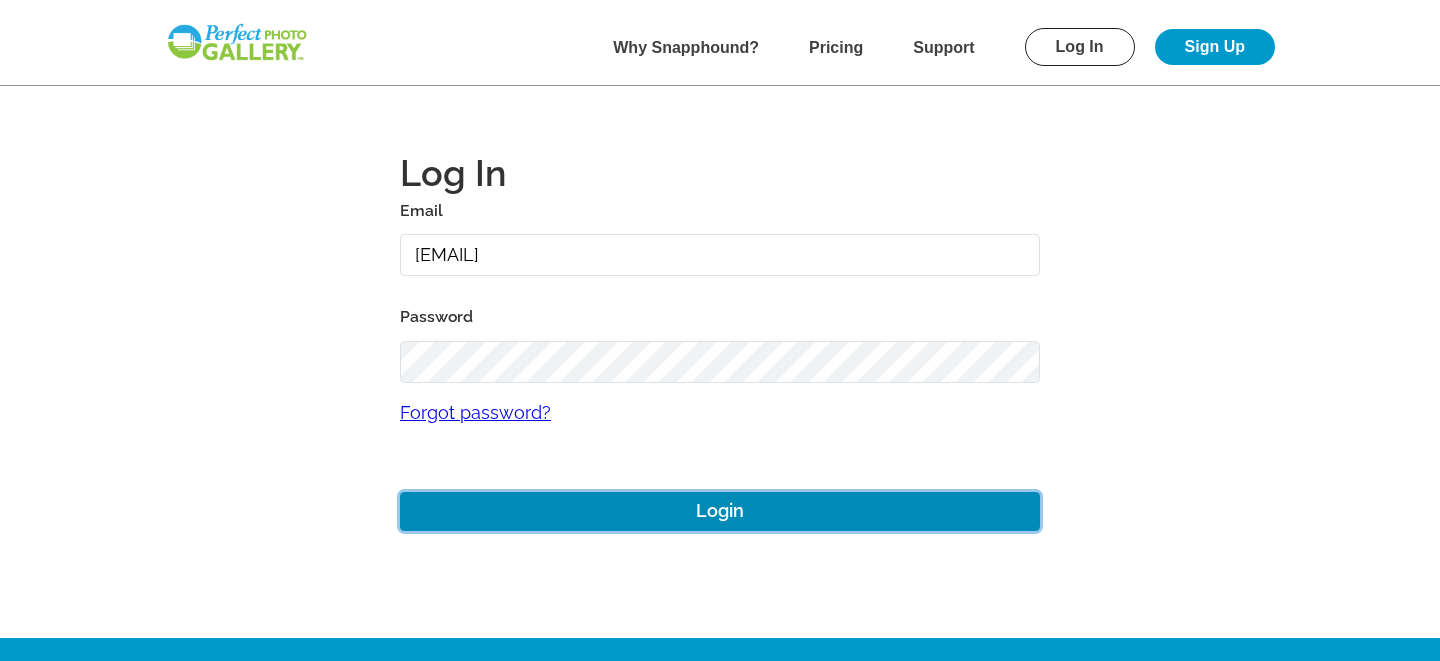 click on "Login" at bounding box center (720, 511) 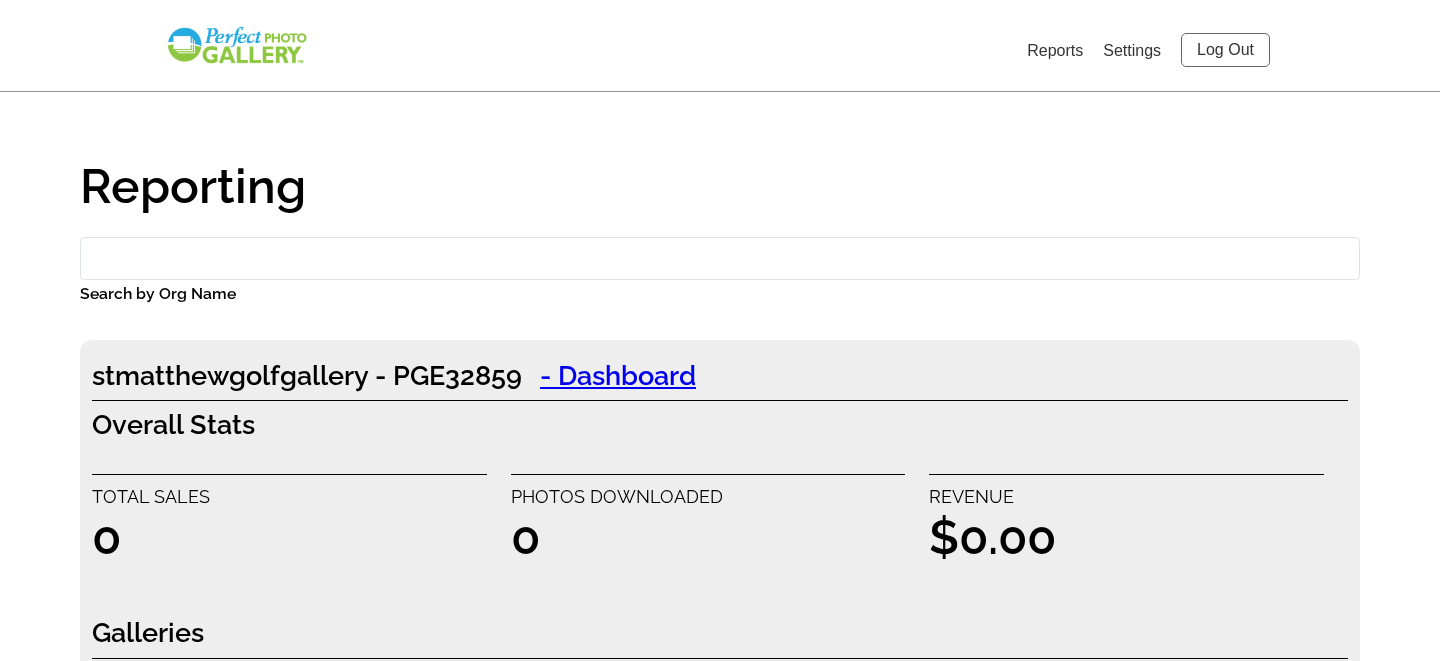 click on "Search by Org Name" at bounding box center [720, 258] 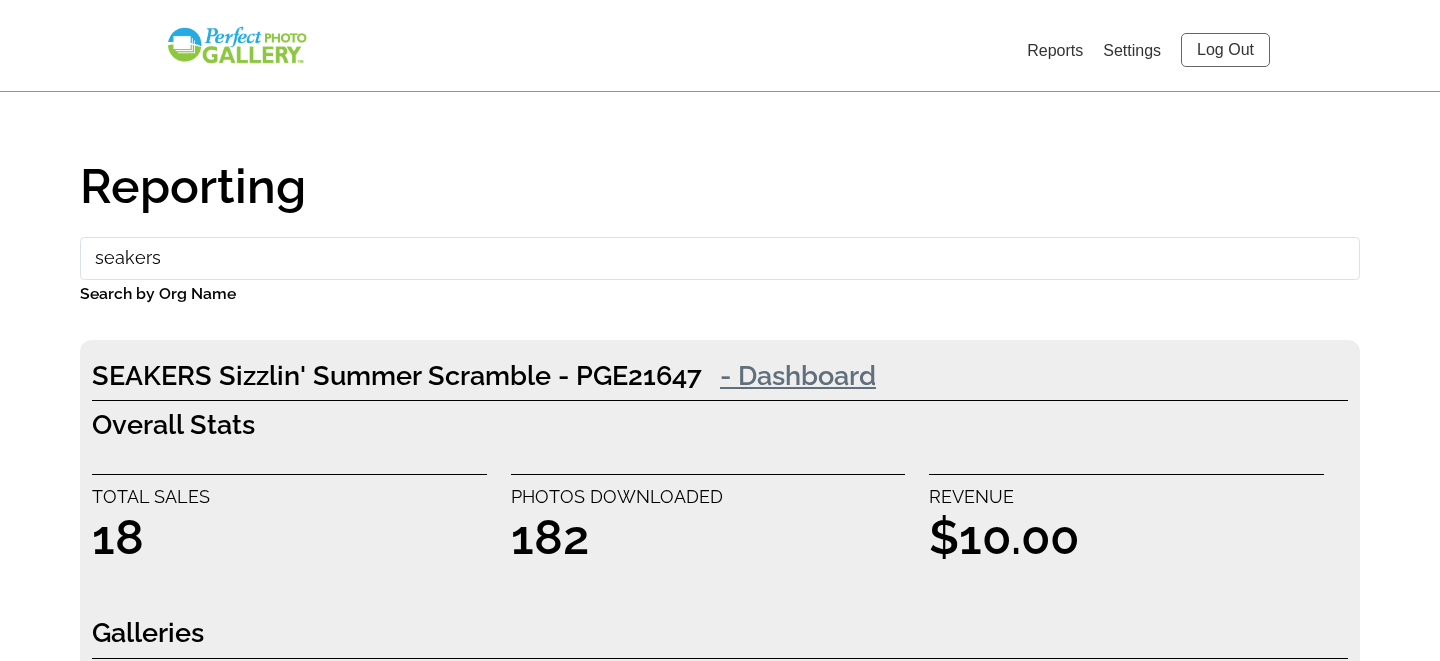 type on "seakers" 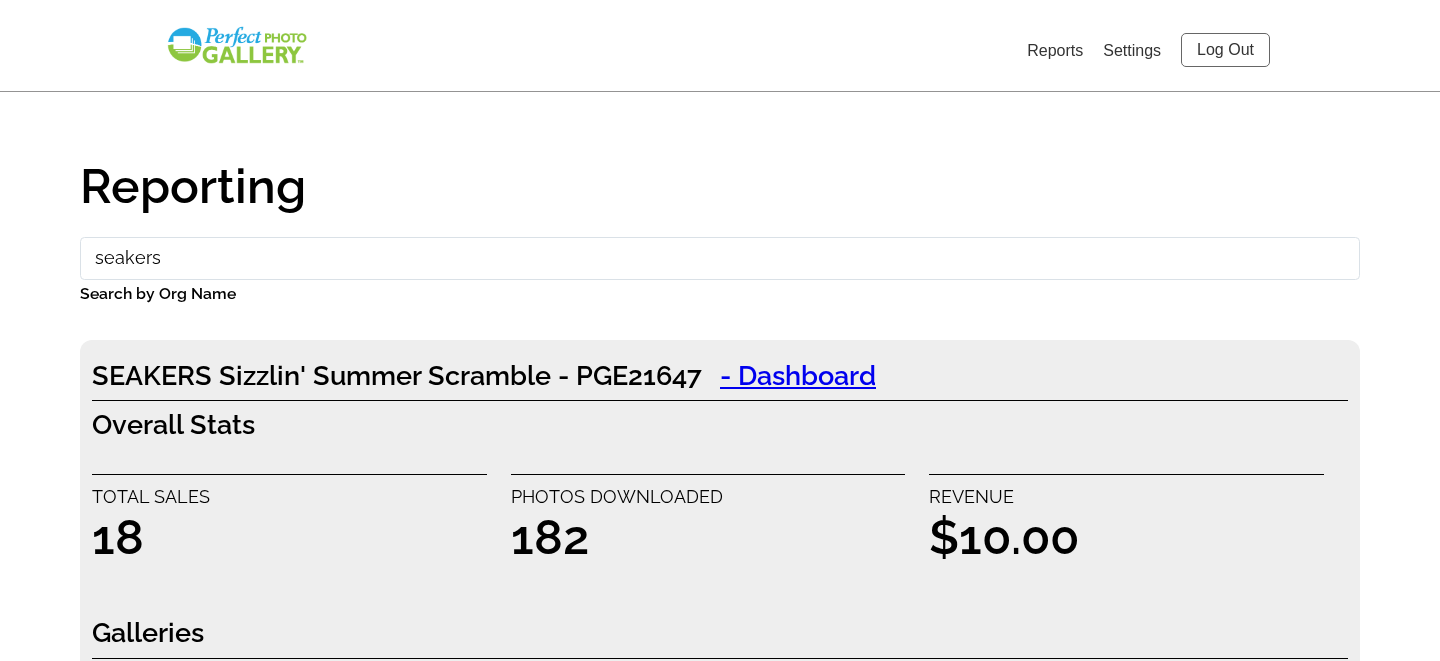click on "Log Out" at bounding box center (1225, 50) 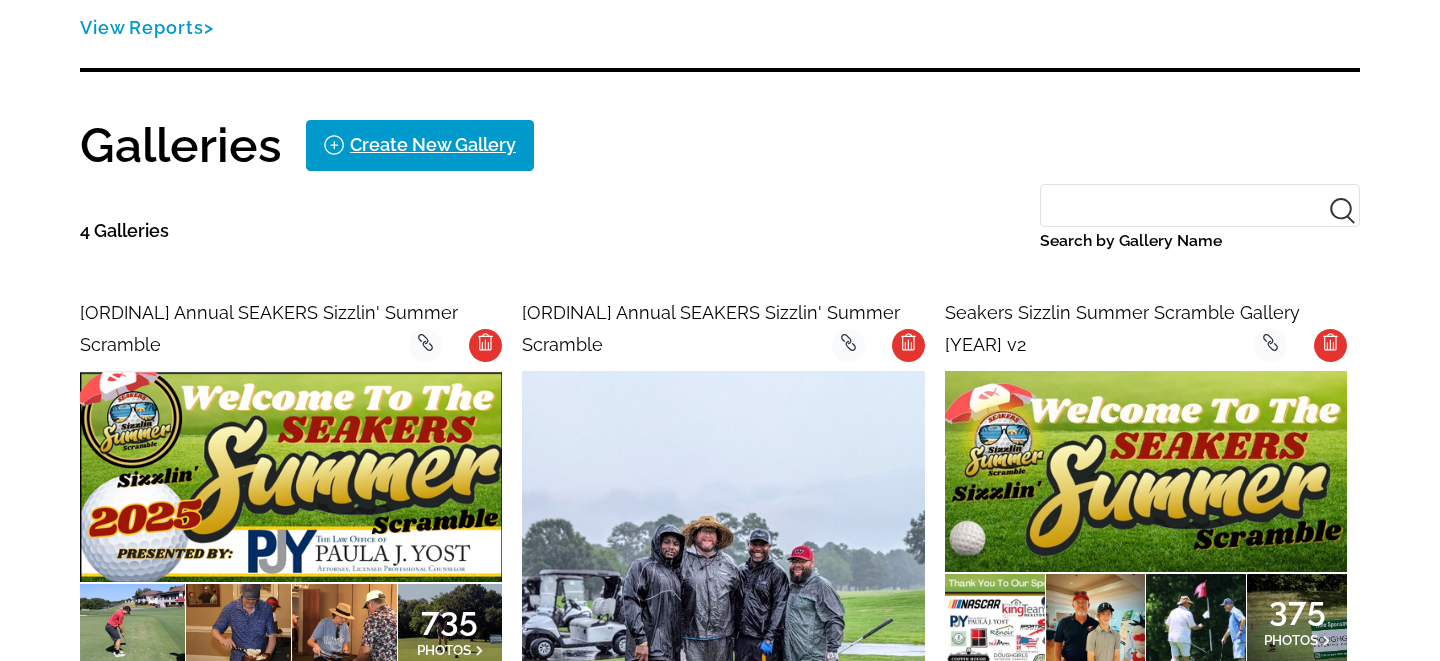 scroll, scrollTop: 360, scrollLeft: 0, axis: vertical 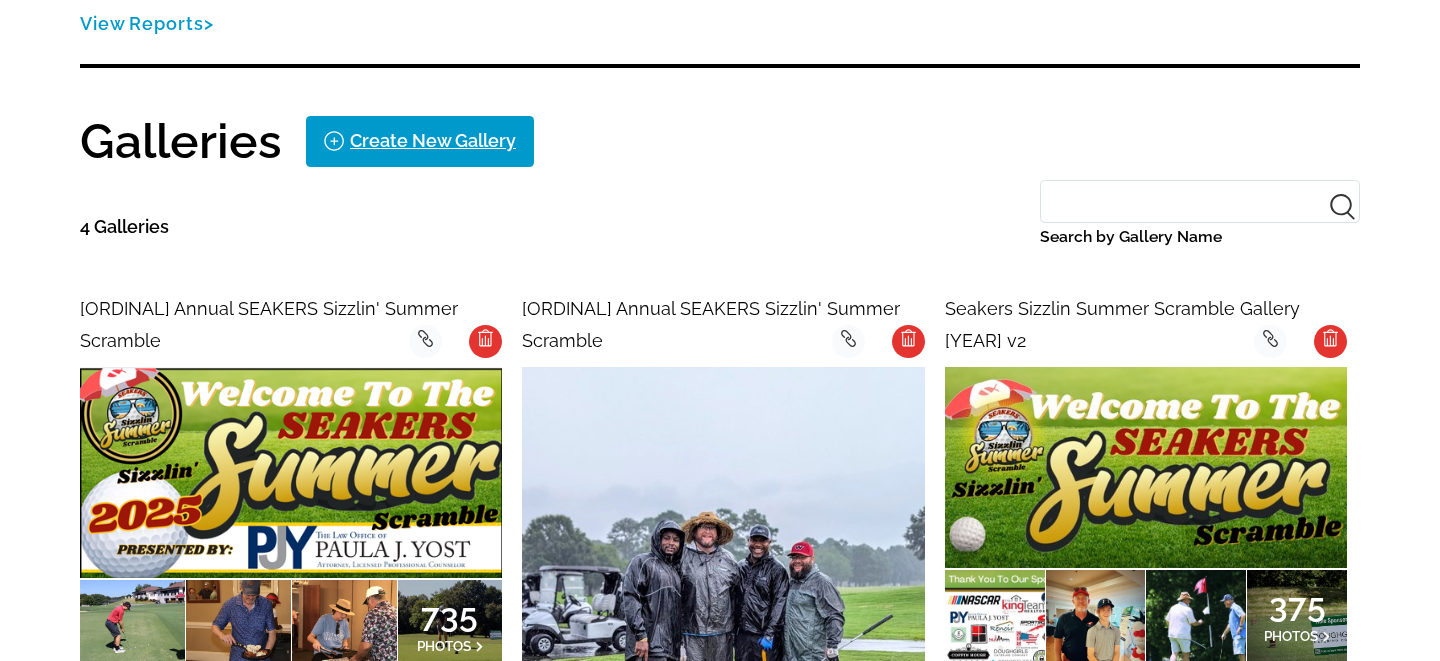 click at bounding box center [291, 472] 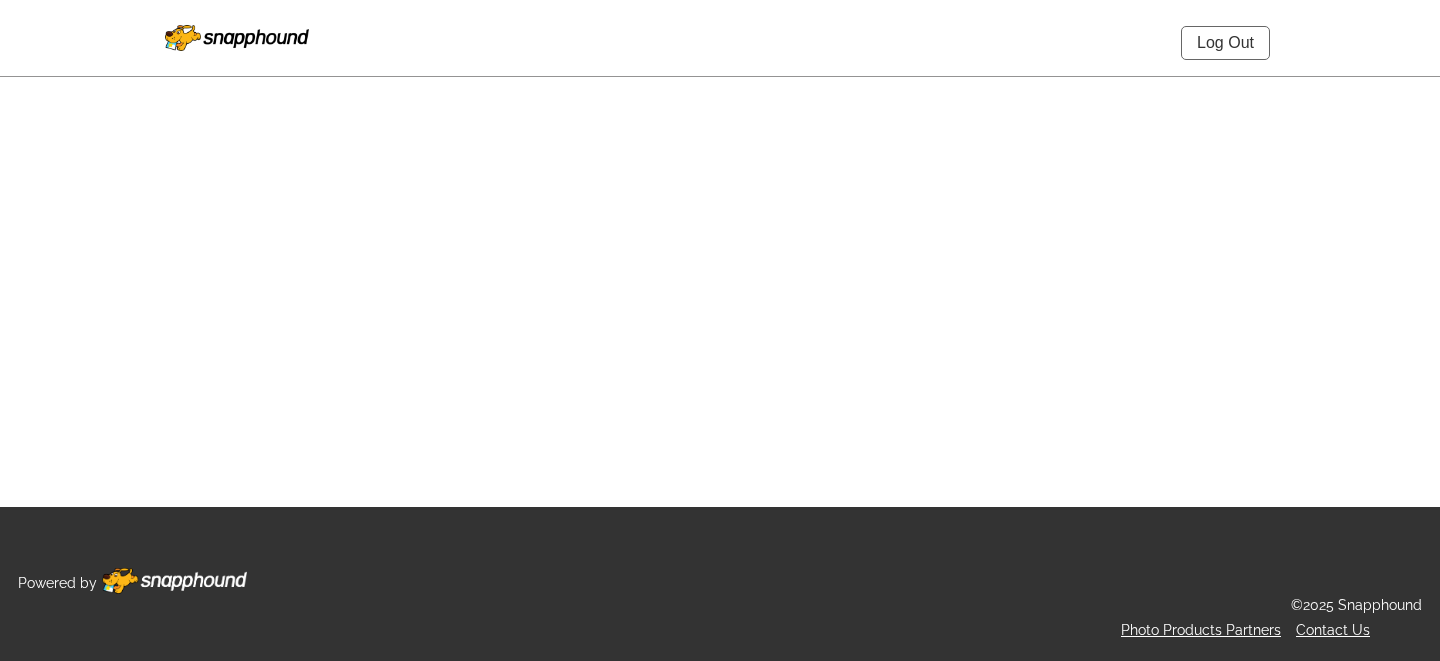 scroll, scrollTop: 0, scrollLeft: 0, axis: both 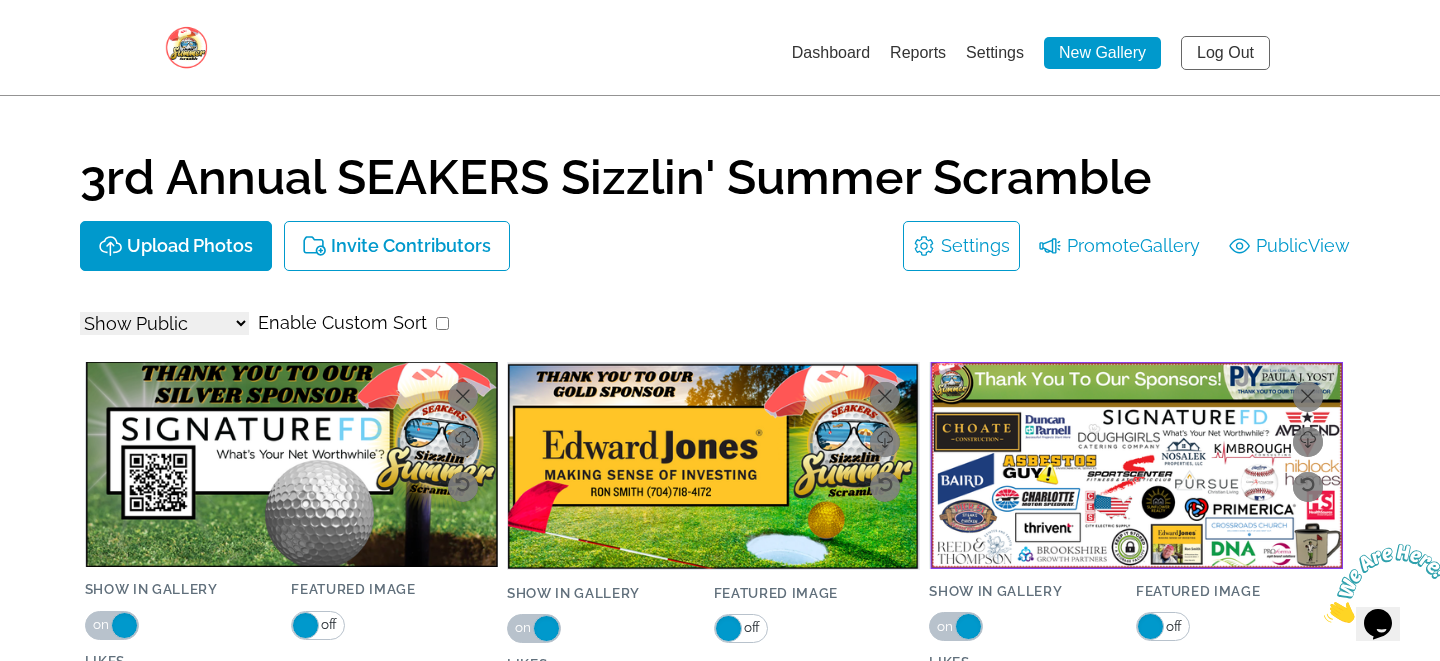 click on "Settings" at bounding box center (975, 246) 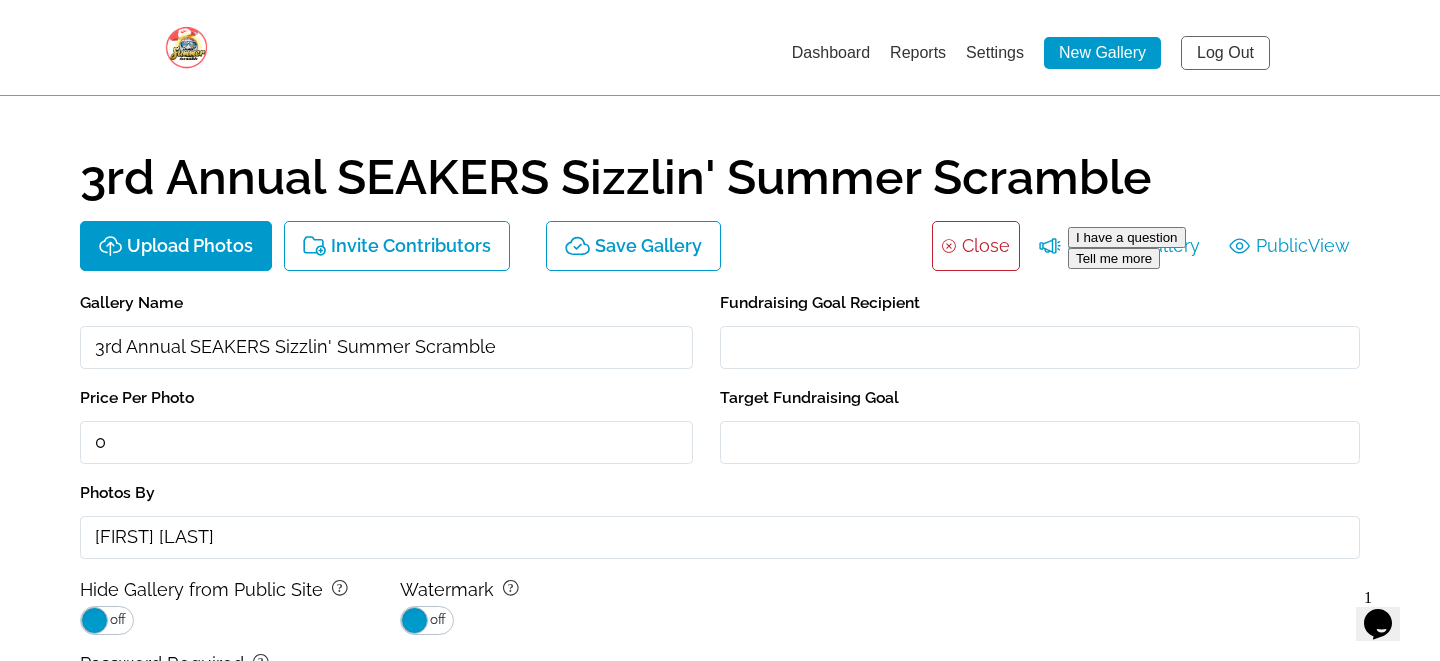 click on "background Layer 1" 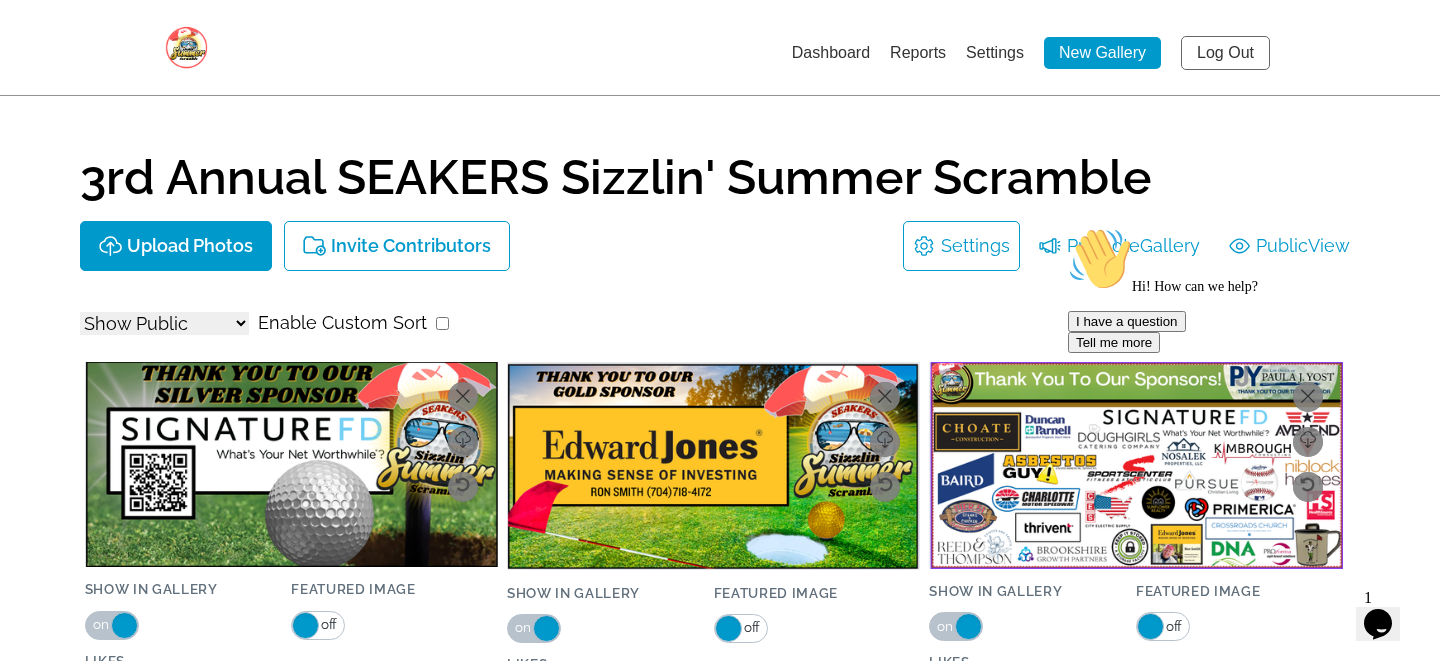 click on "Settings" at bounding box center [975, 246] 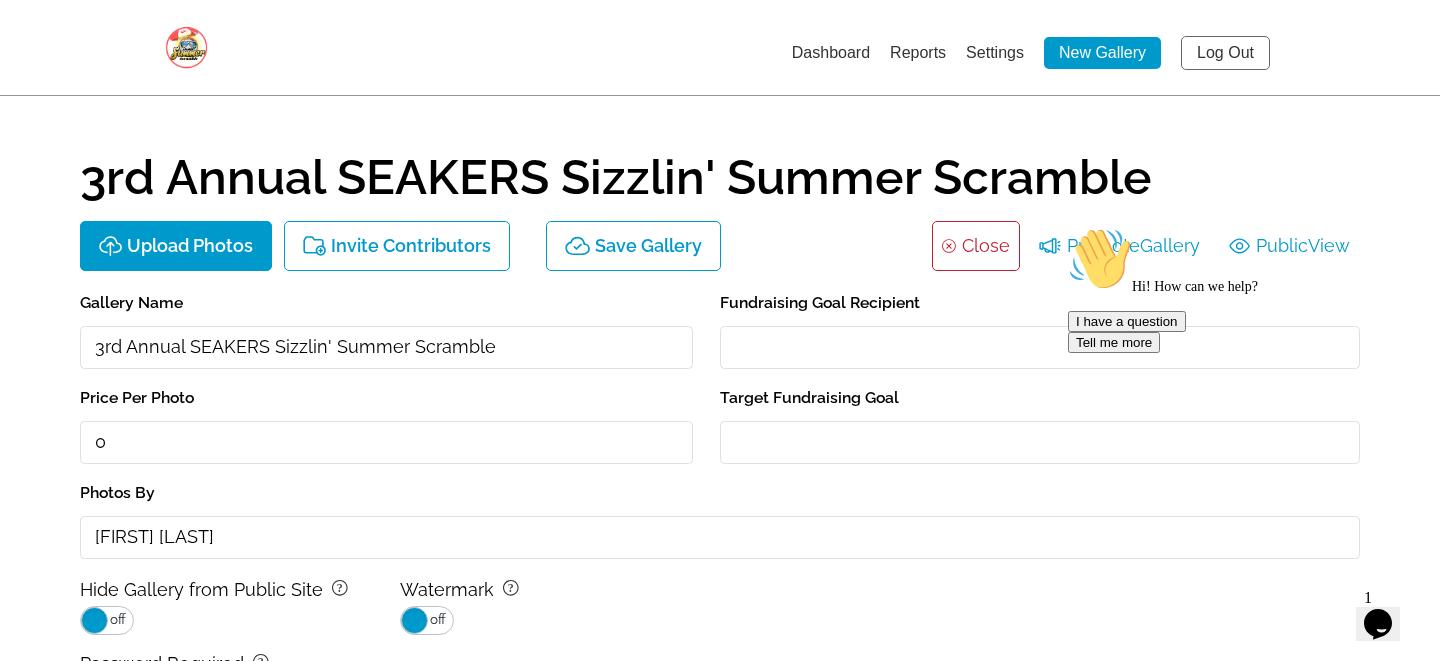 click on "background Layer 1" 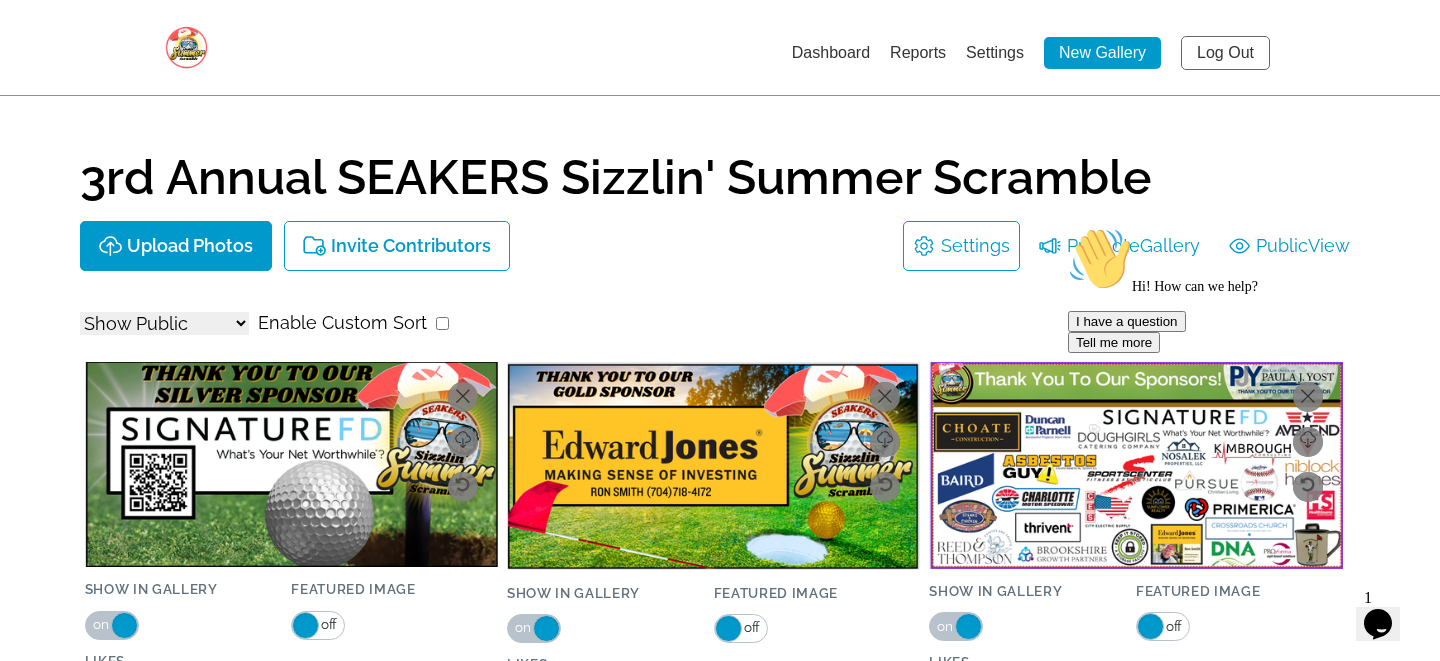 click on "Log Out" at bounding box center (1225, 53) 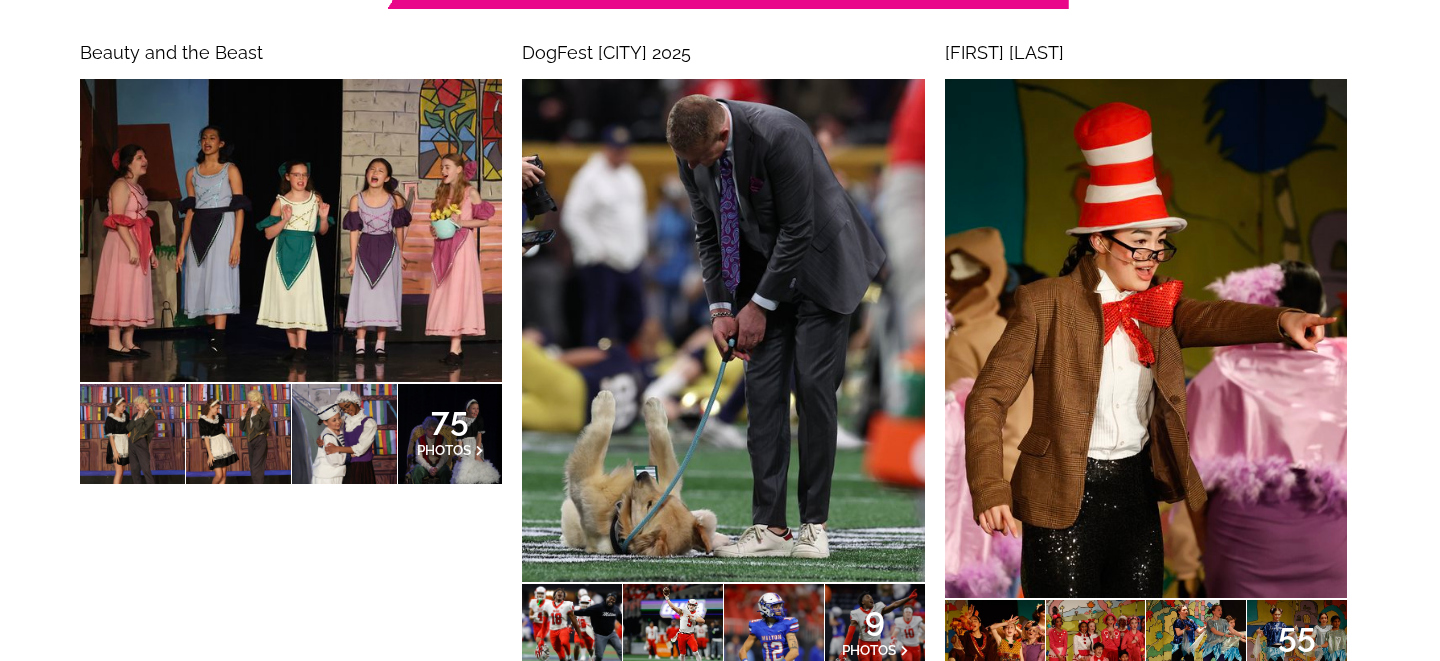 scroll, scrollTop: 0, scrollLeft: 0, axis: both 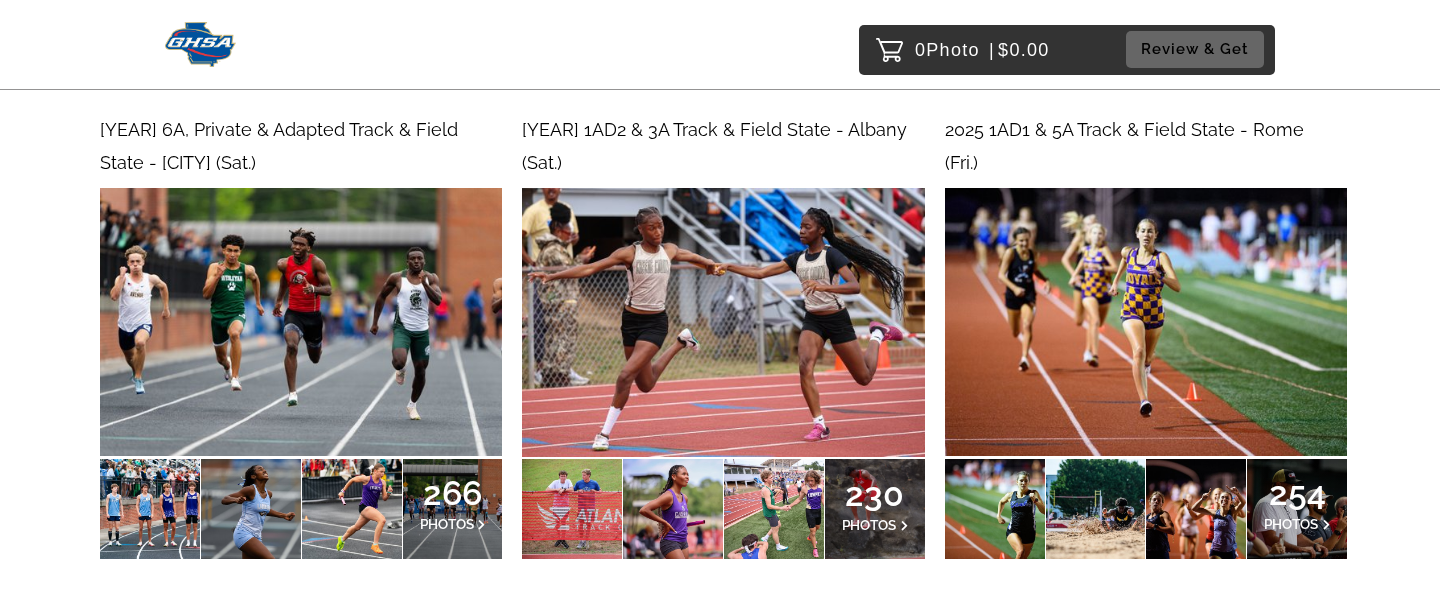 click at bounding box center [723, 322] 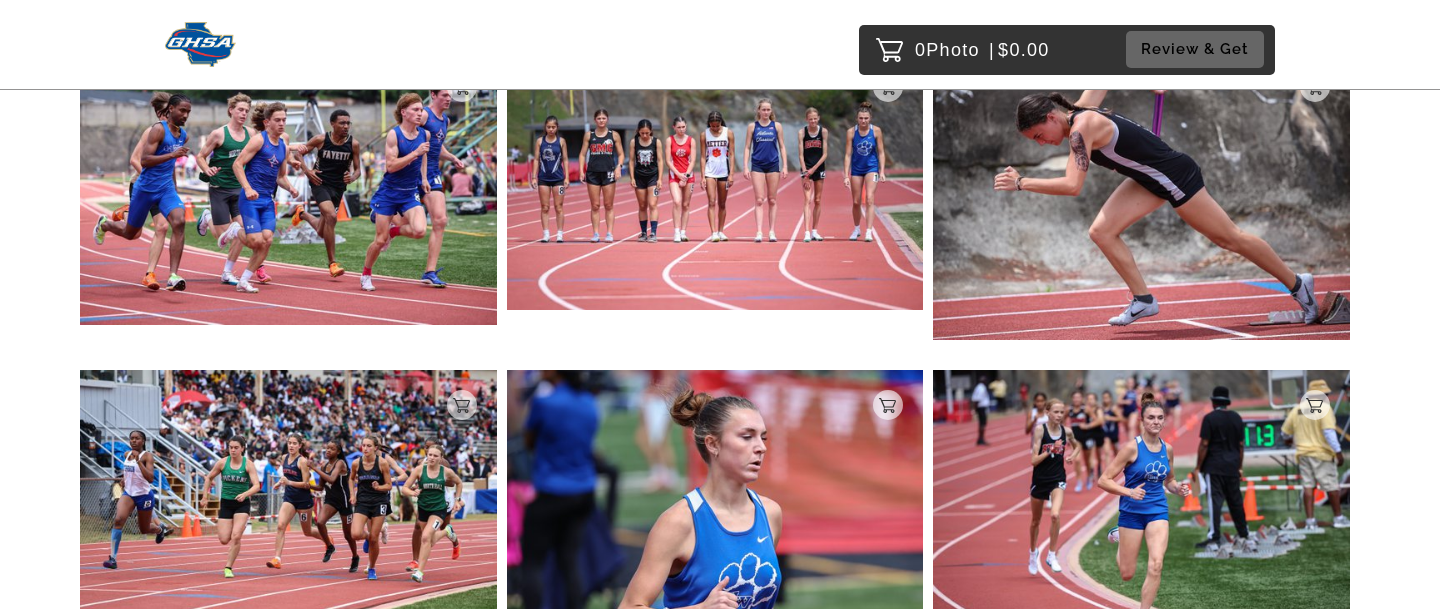 scroll, scrollTop: 1826, scrollLeft: 0, axis: vertical 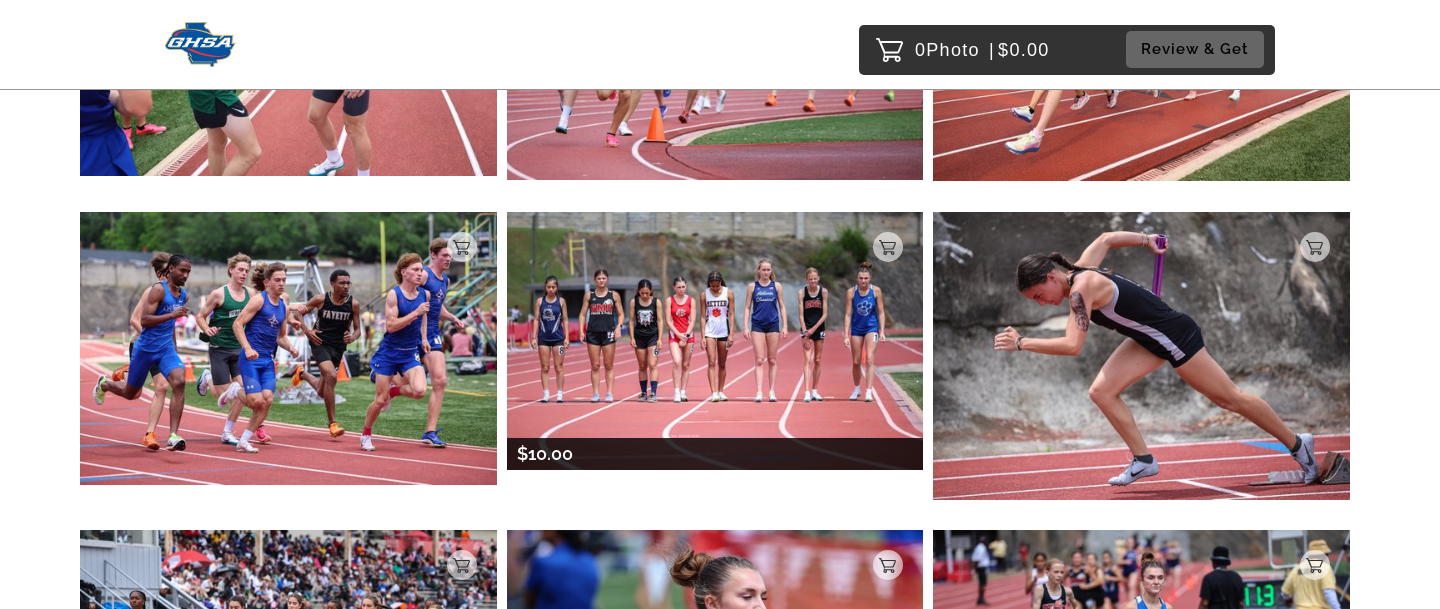 click at bounding box center [715, 341] 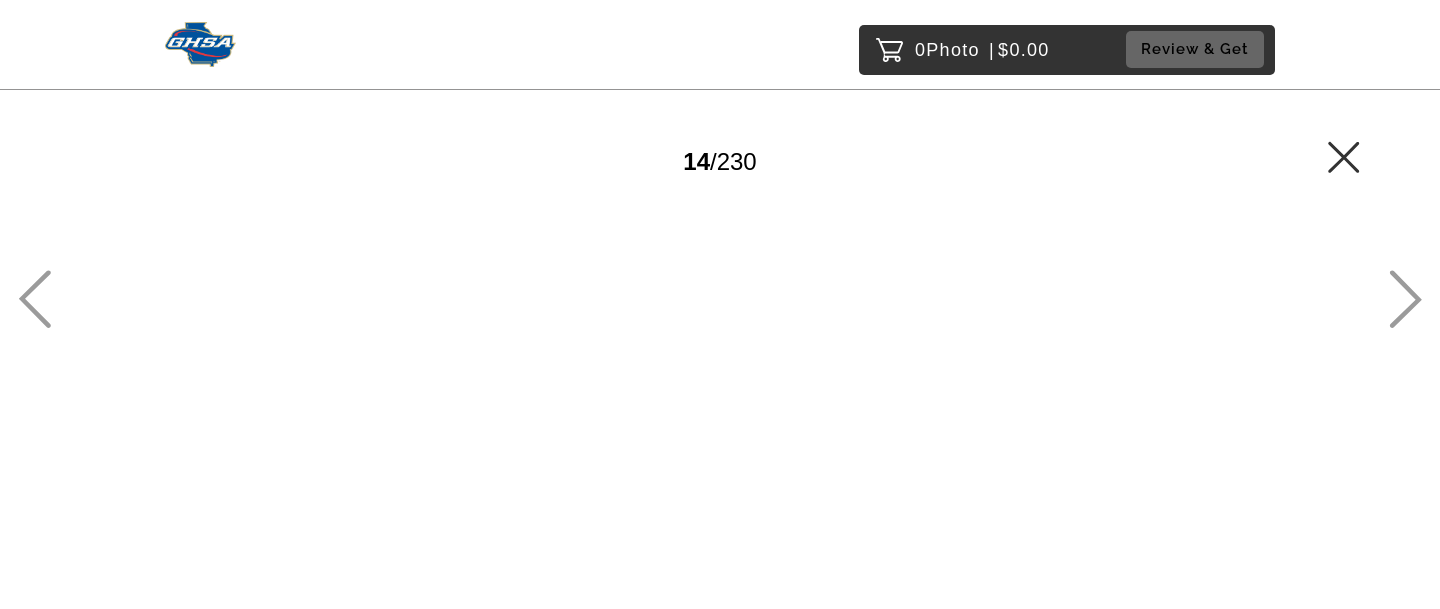 scroll, scrollTop: 0, scrollLeft: 0, axis: both 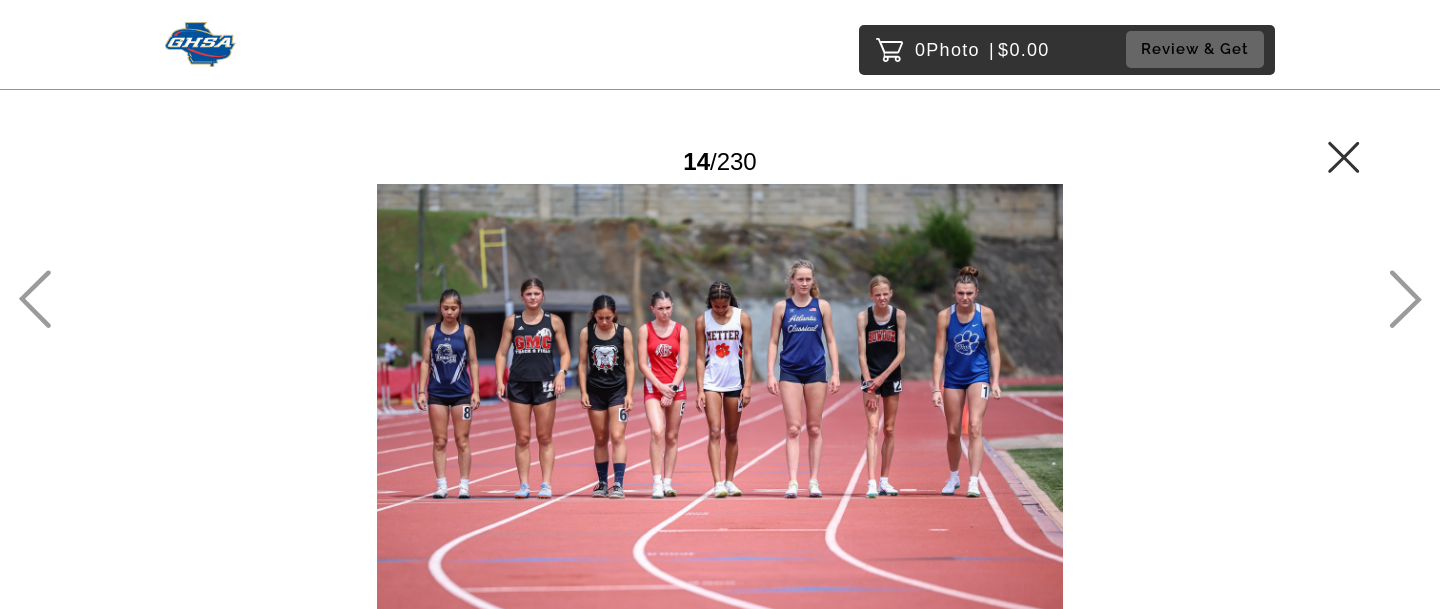 click 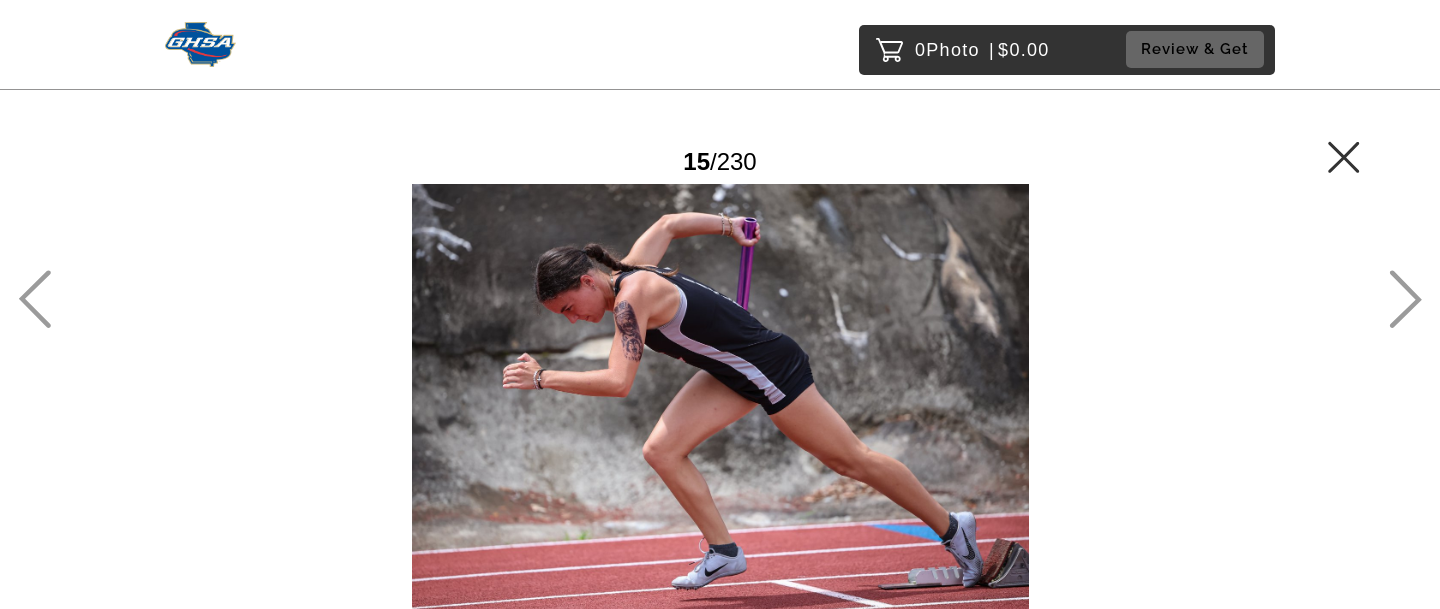 click 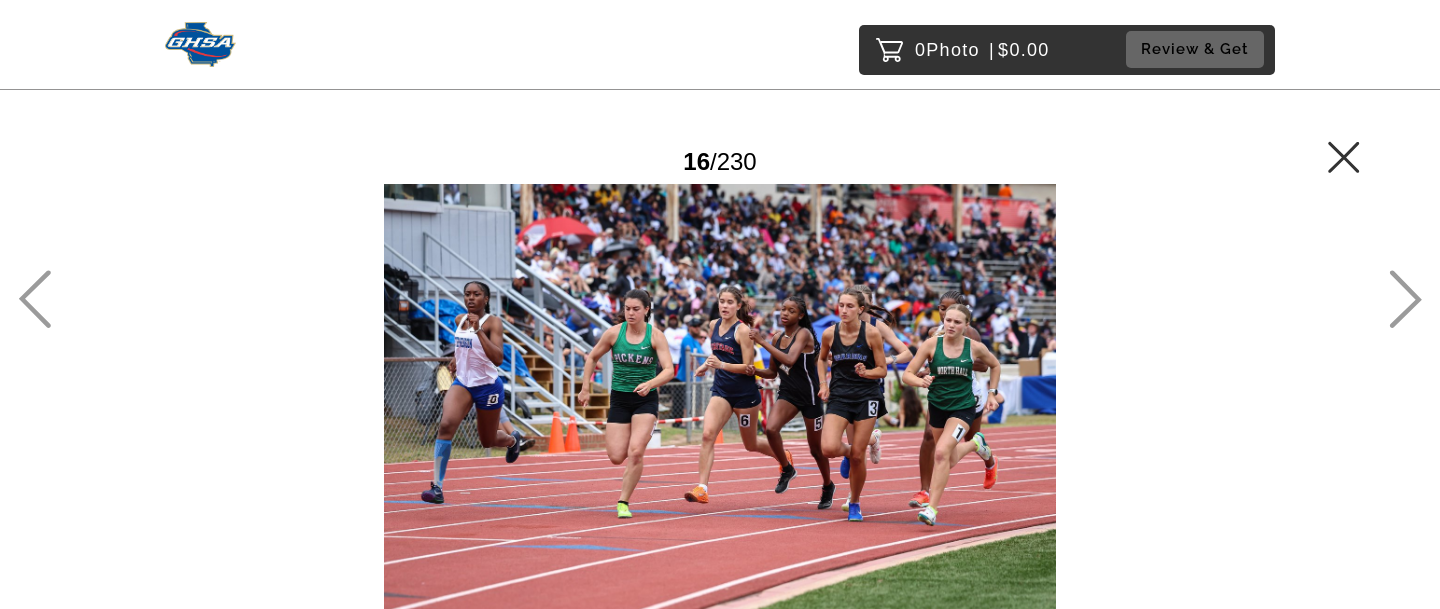 click 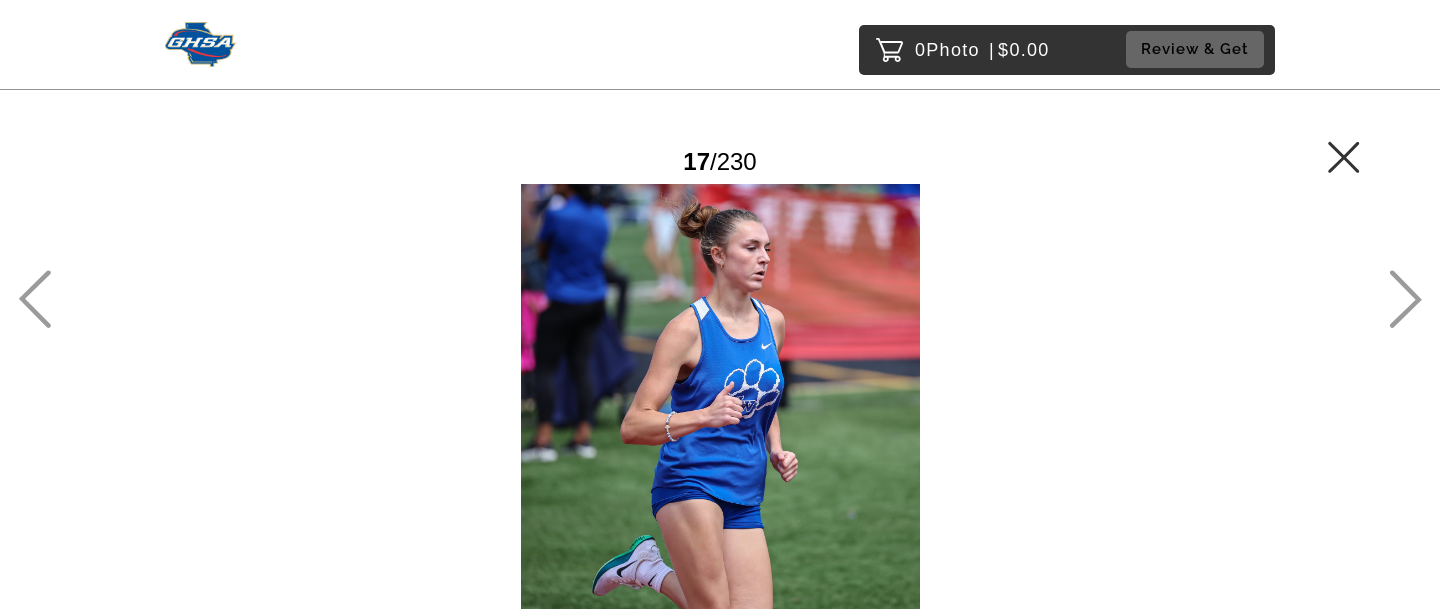 click 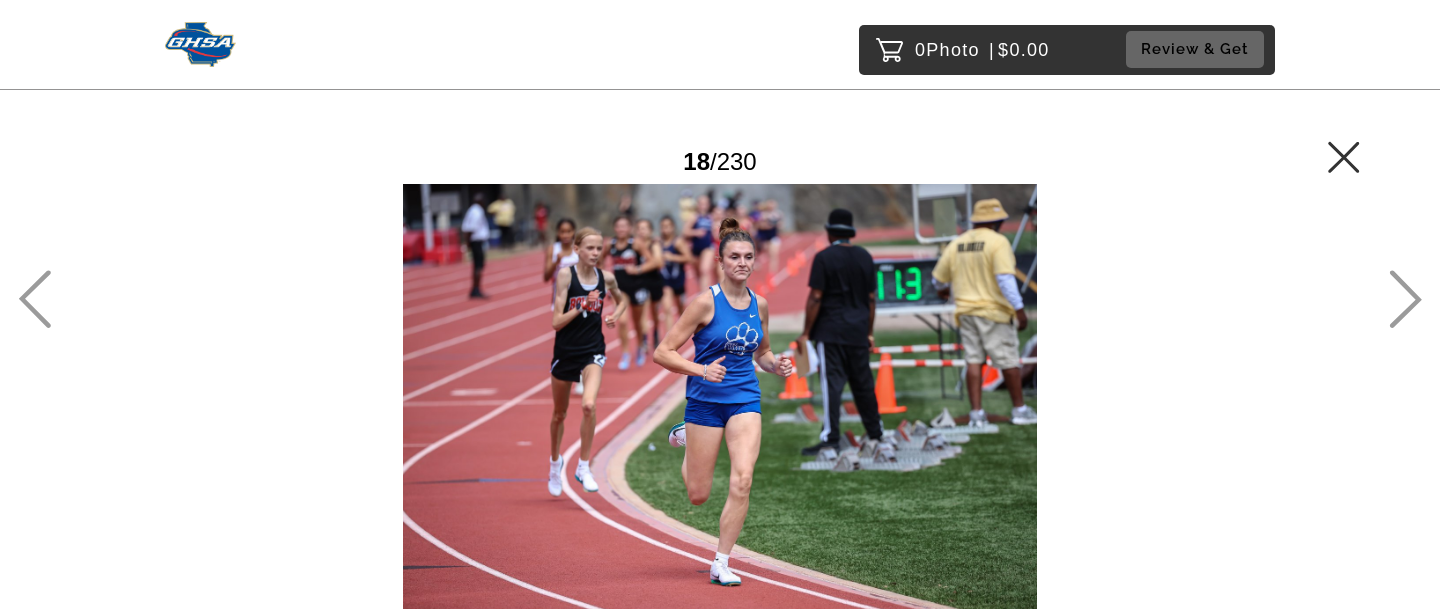 click 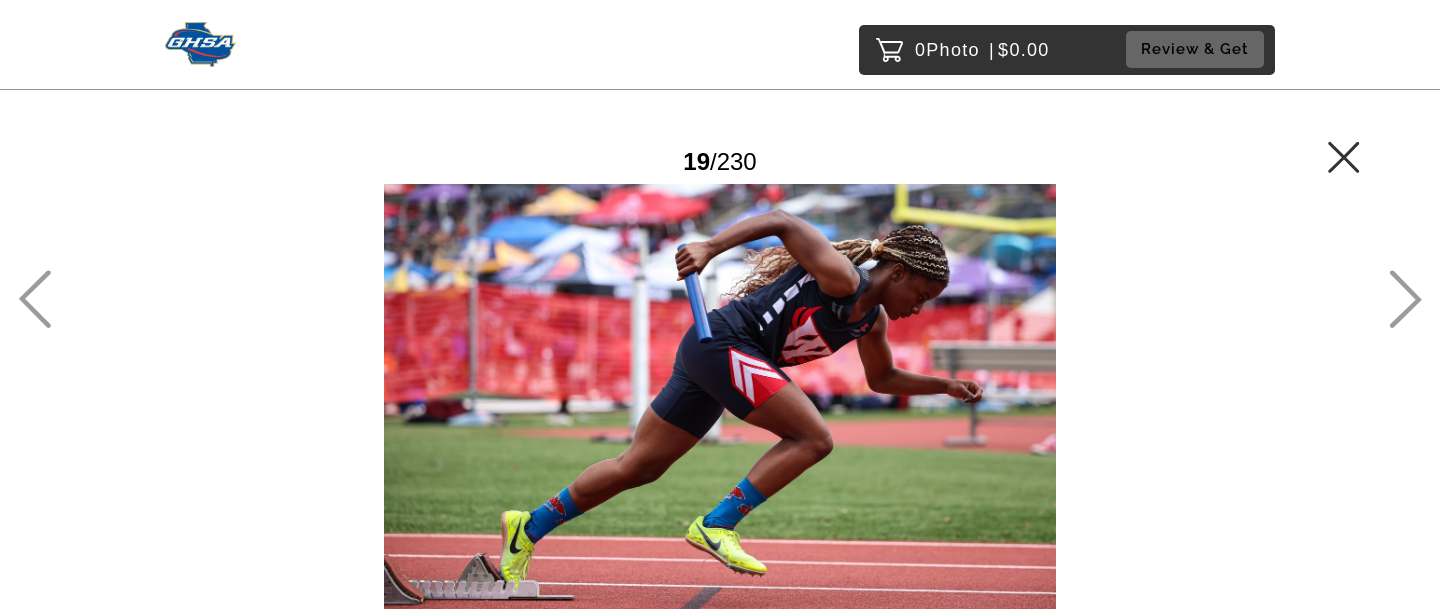 click 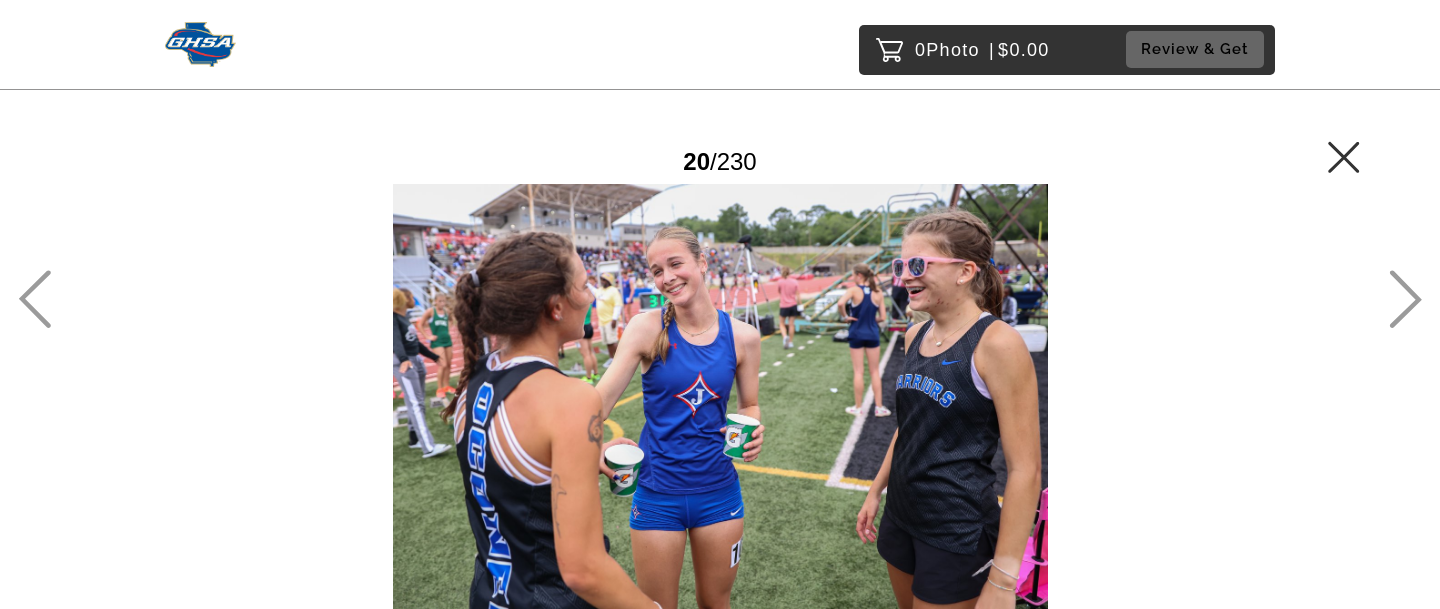 click 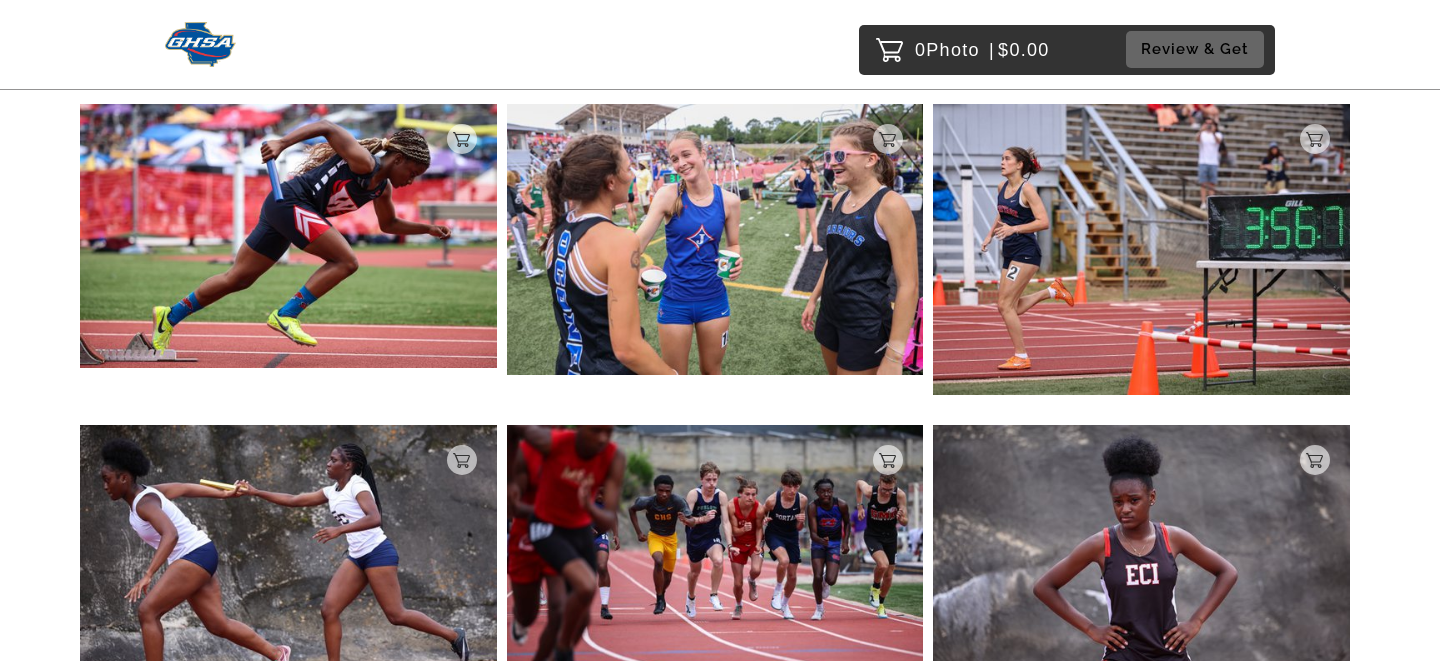 scroll, scrollTop: 2732, scrollLeft: 0, axis: vertical 